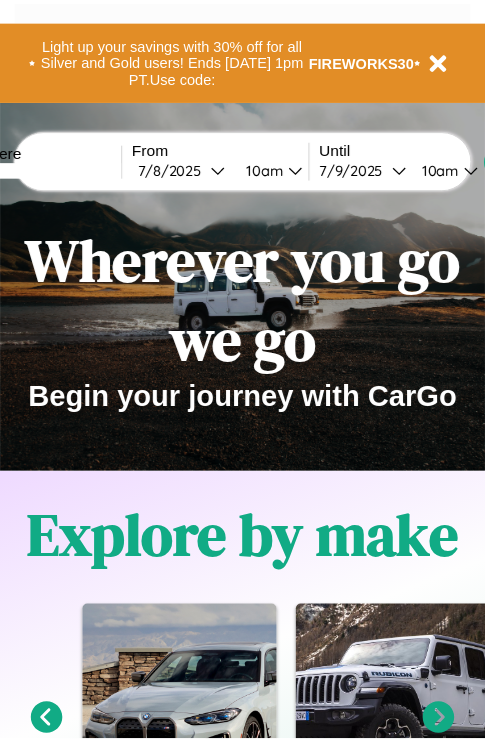 scroll, scrollTop: 0, scrollLeft: 0, axis: both 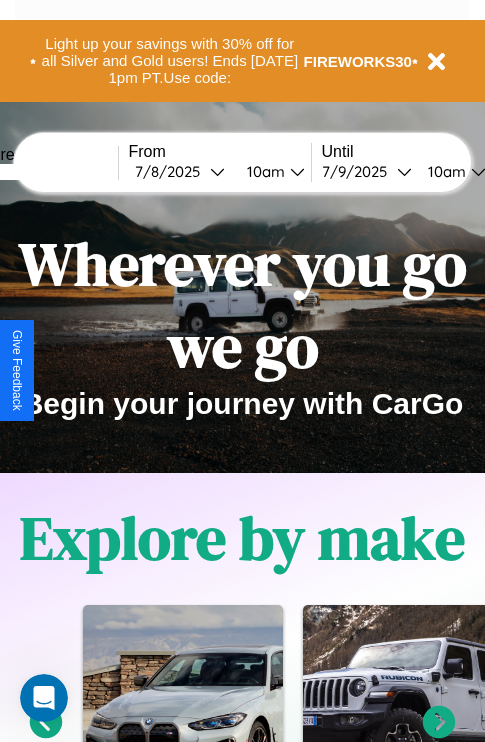 click at bounding box center [43, 172] 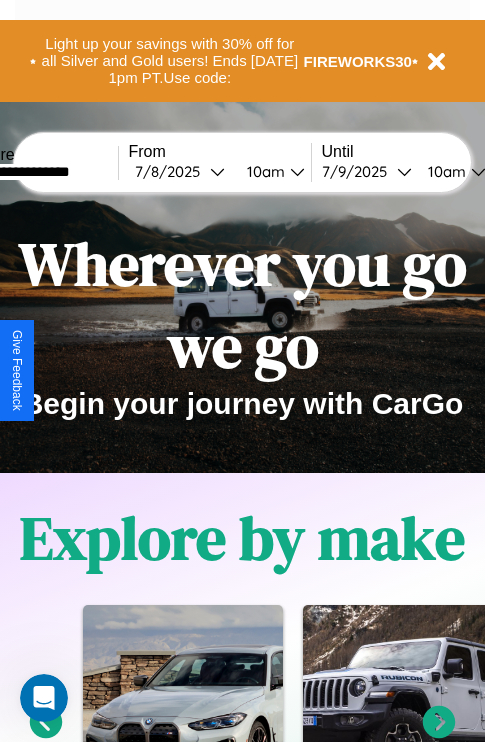 type on "**********" 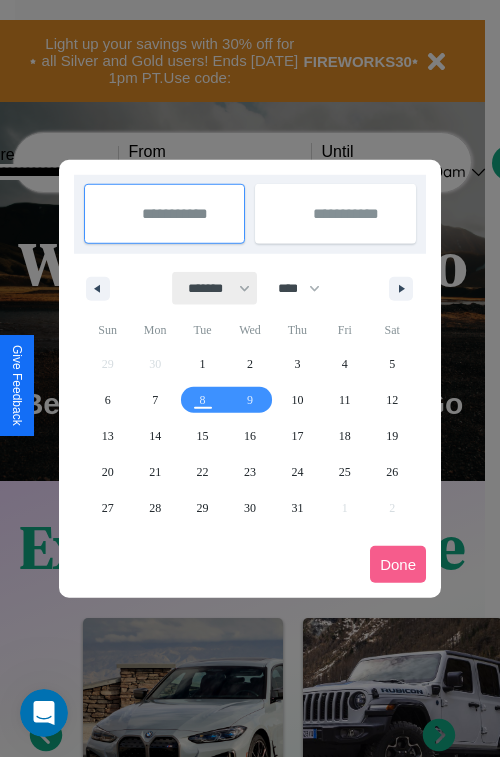 click on "******* ******** ***** ***** *** **** **** ****** ********* ******* ******** ********" at bounding box center [215, 288] 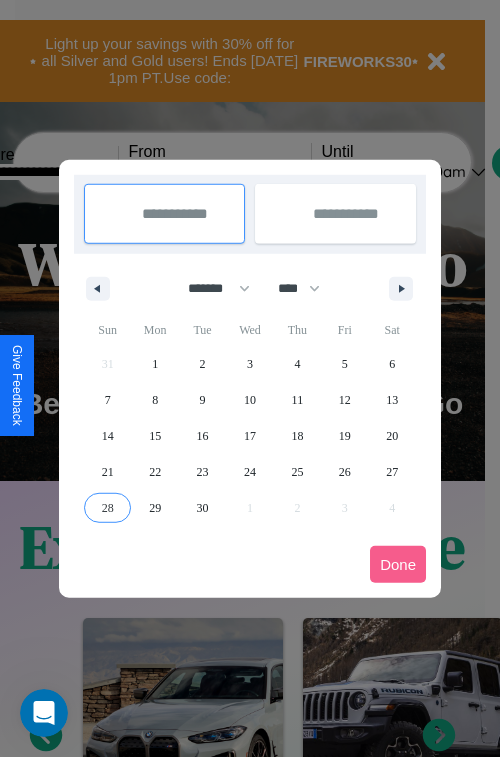 click on "28" at bounding box center [108, 508] 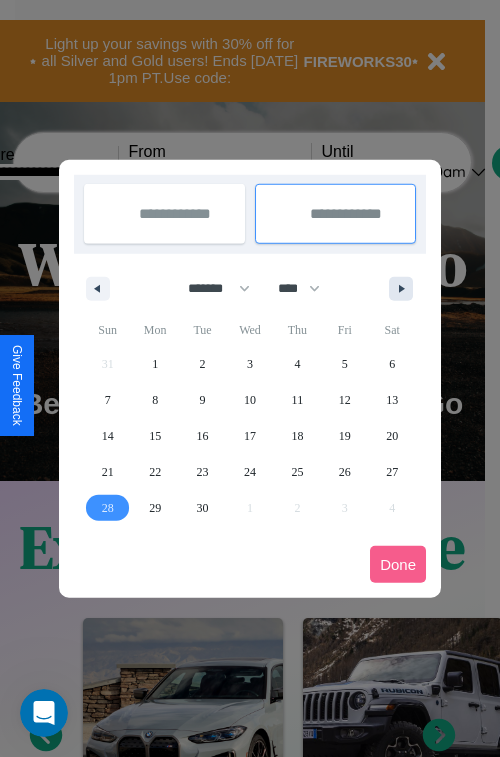 click at bounding box center [405, 289] 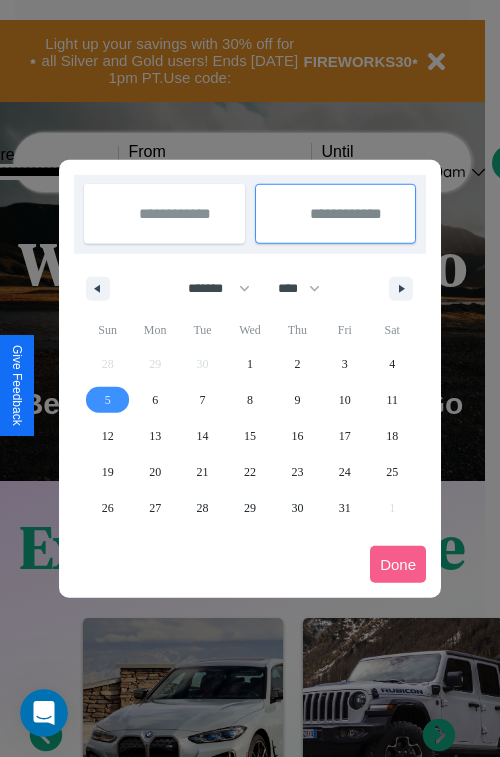 click on "5" at bounding box center [108, 400] 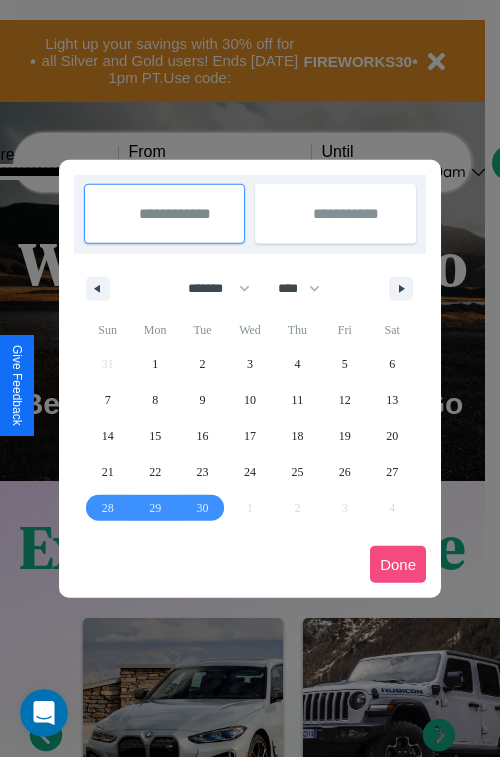 click on "Done" at bounding box center [398, 564] 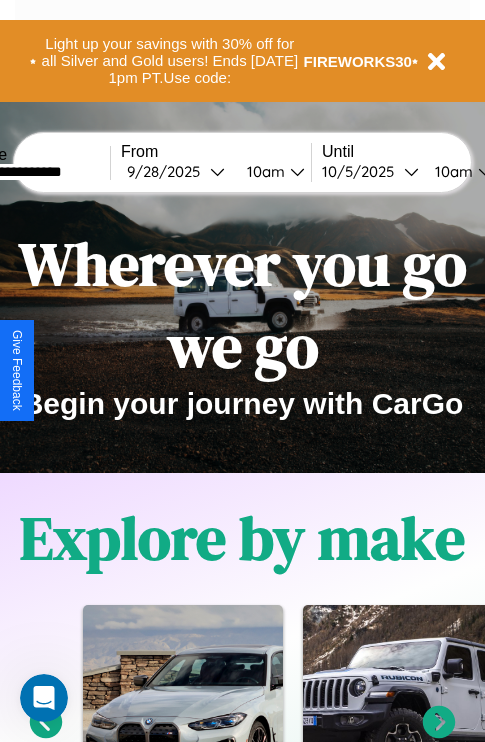 scroll, scrollTop: 0, scrollLeft: 76, axis: horizontal 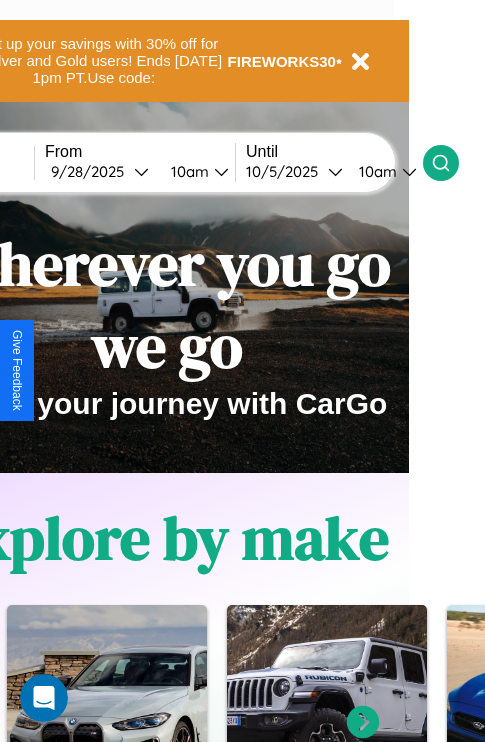 click 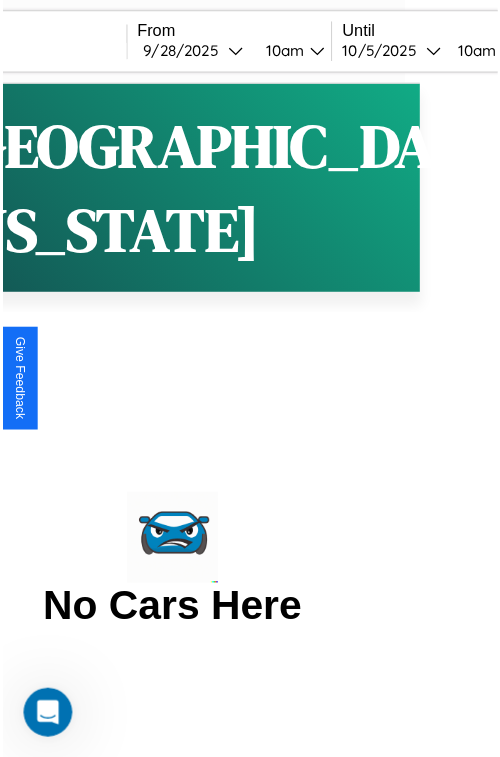 scroll, scrollTop: 0, scrollLeft: 0, axis: both 